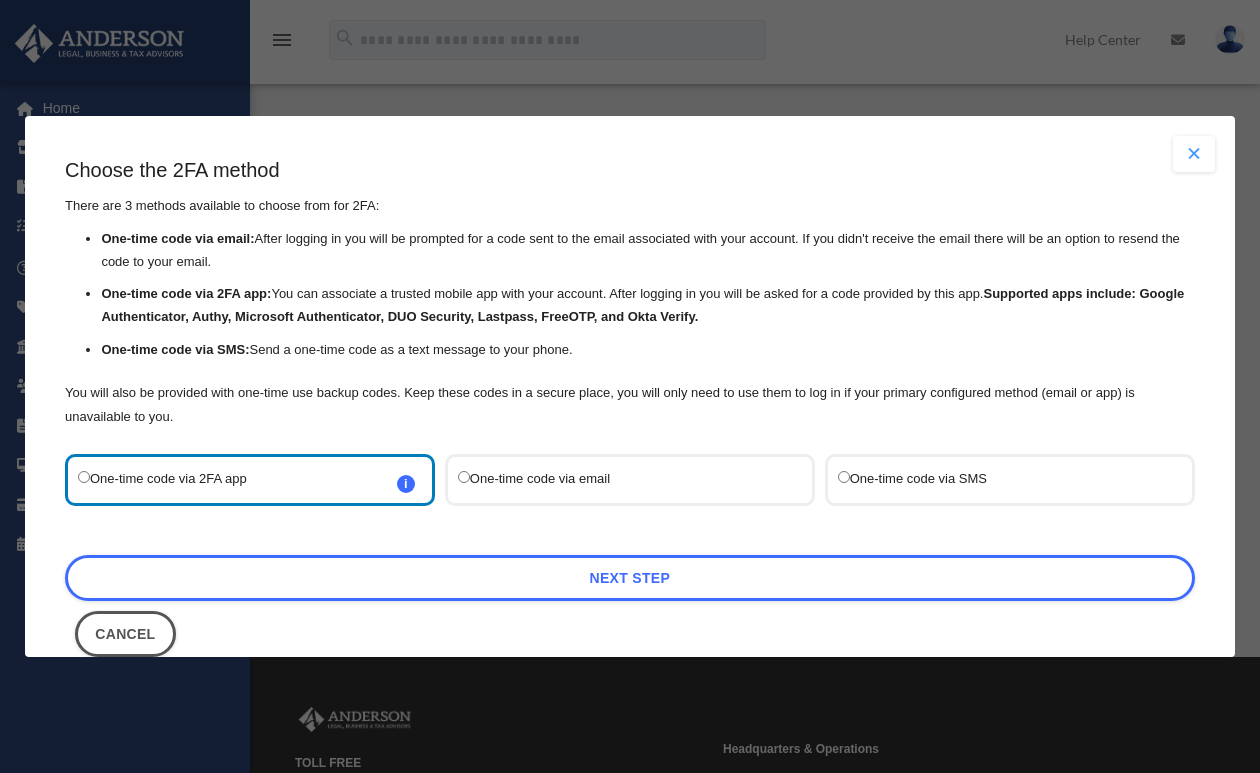 scroll, scrollTop: 0, scrollLeft: 0, axis: both 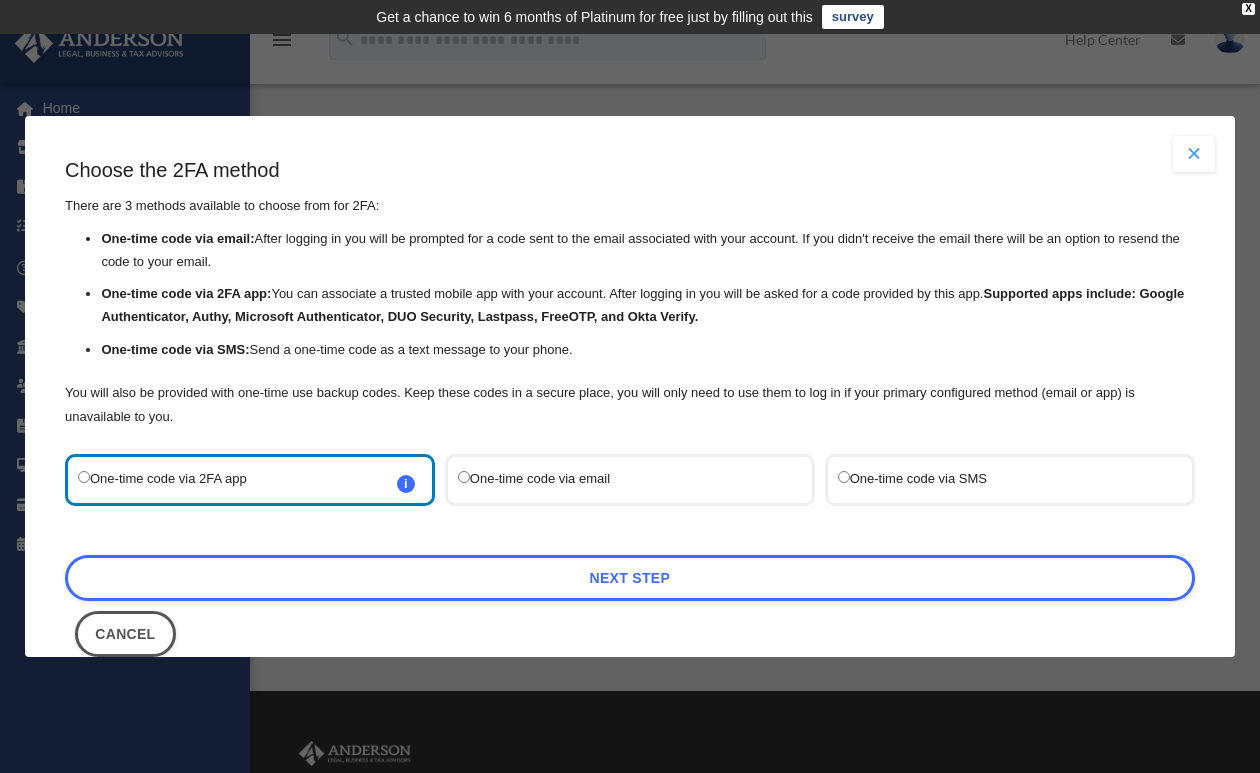 click on "One-time code via email:" at bounding box center (178, 238) 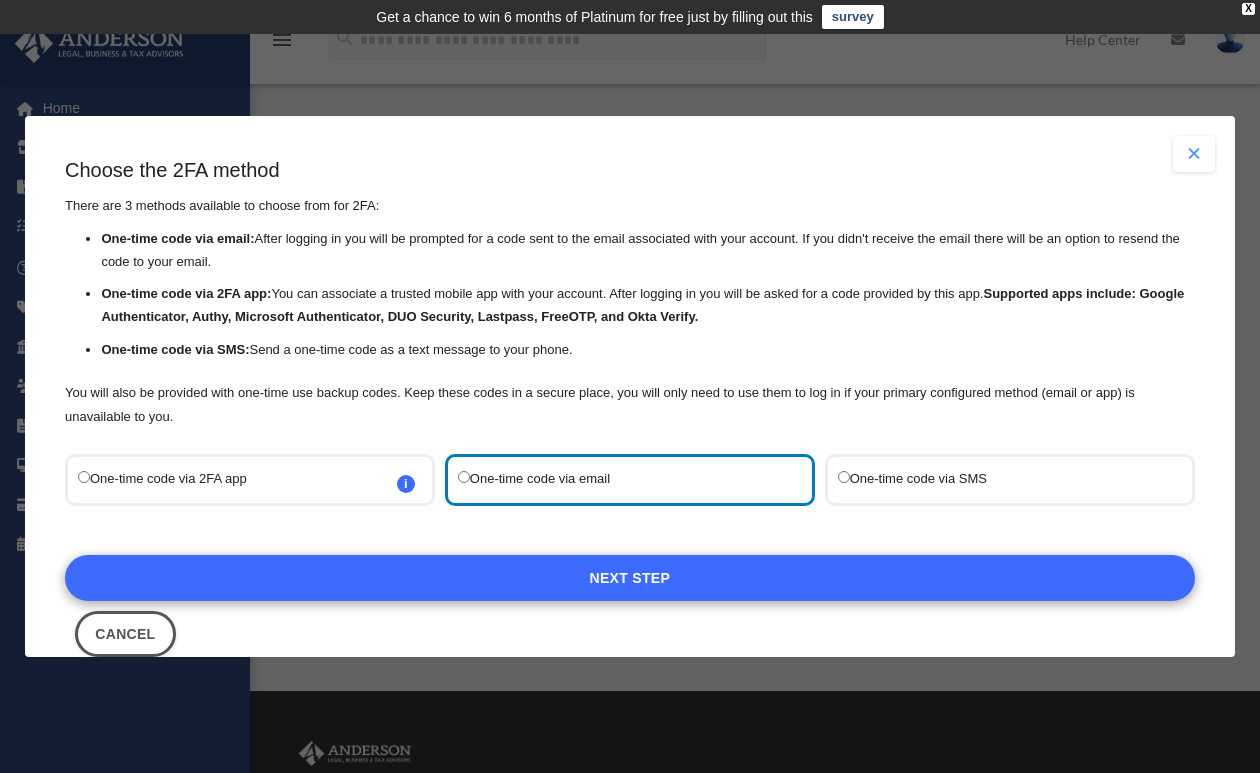 click on "Next Step" at bounding box center (630, 578) 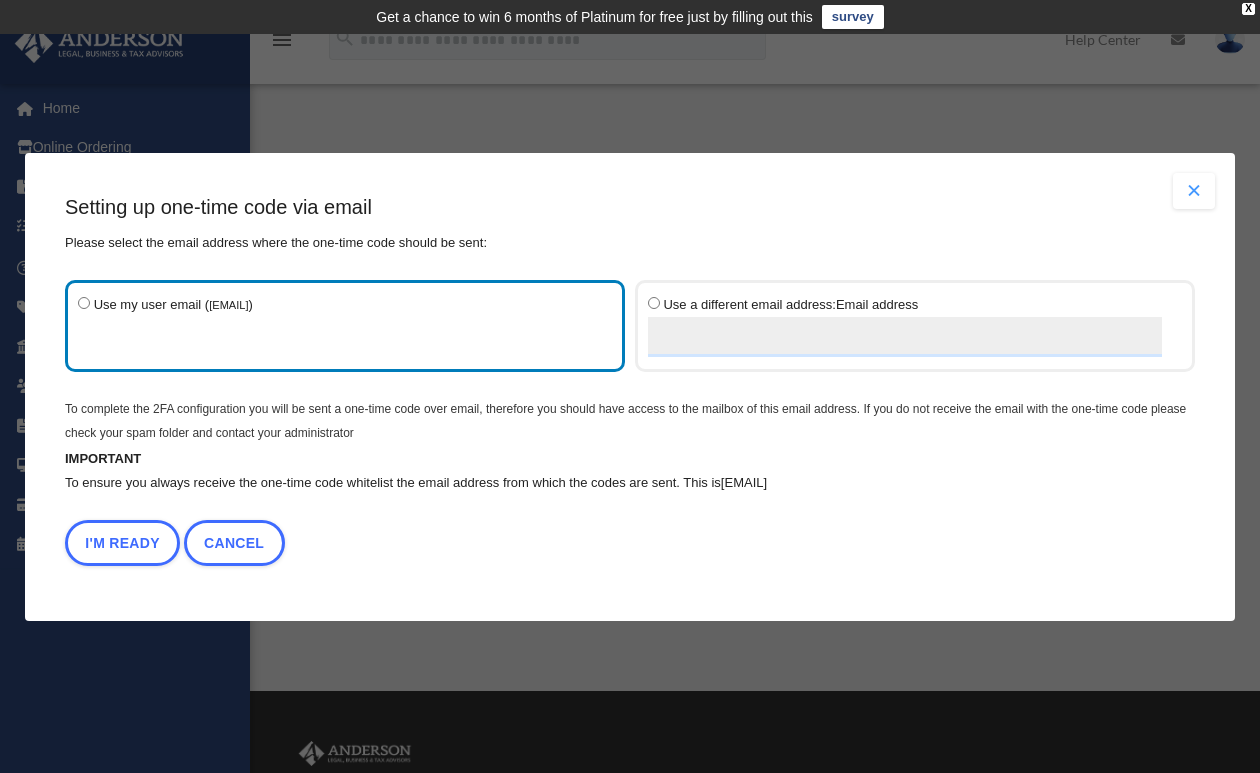 click on "Use my user email ( skerickson@libertycapitalinc.com )" at bounding box center (335, 326) 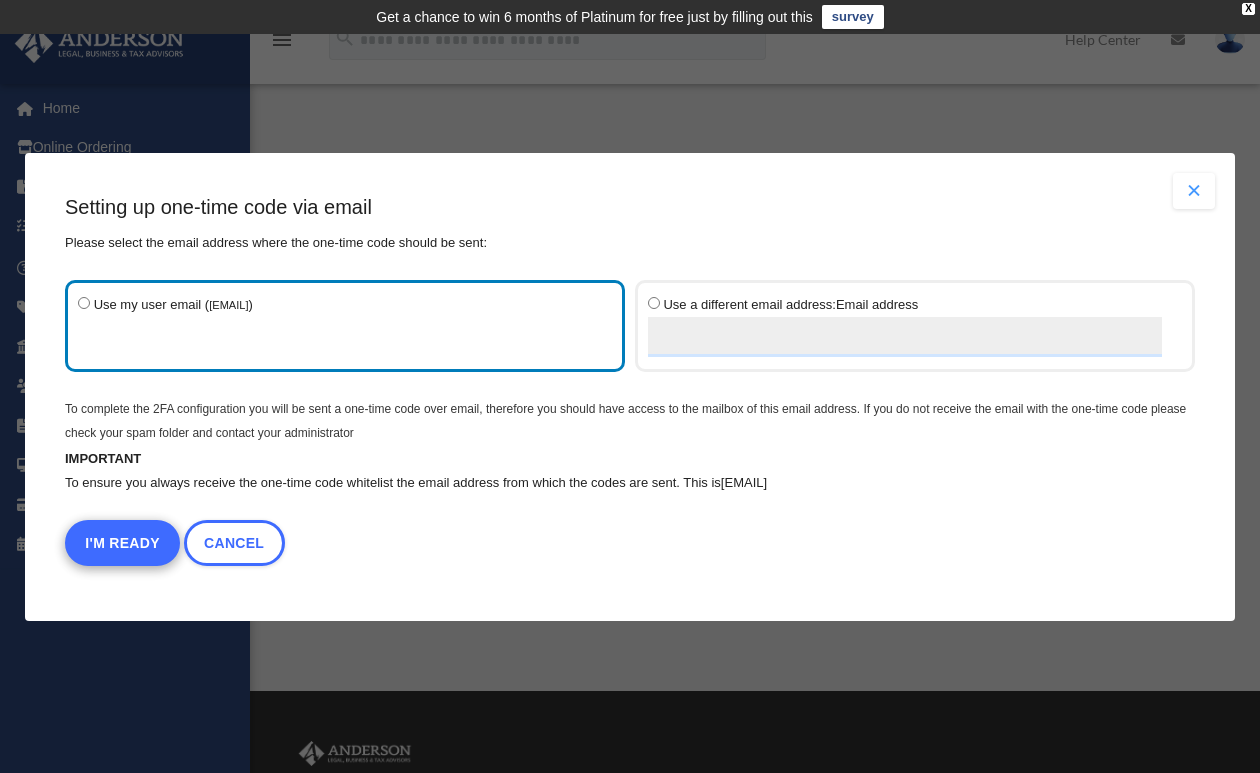 click on "I'm Ready" at bounding box center (122, 543) 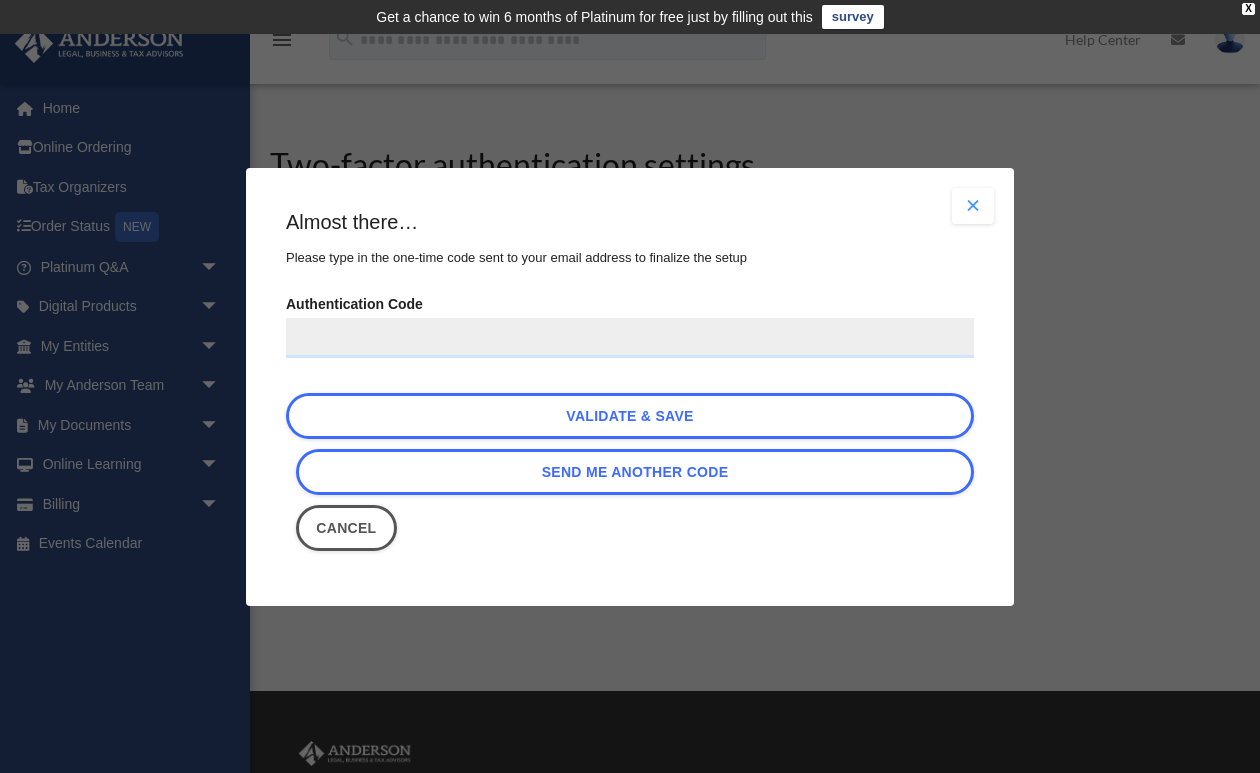 click on "Authentication Code" at bounding box center [630, 338] 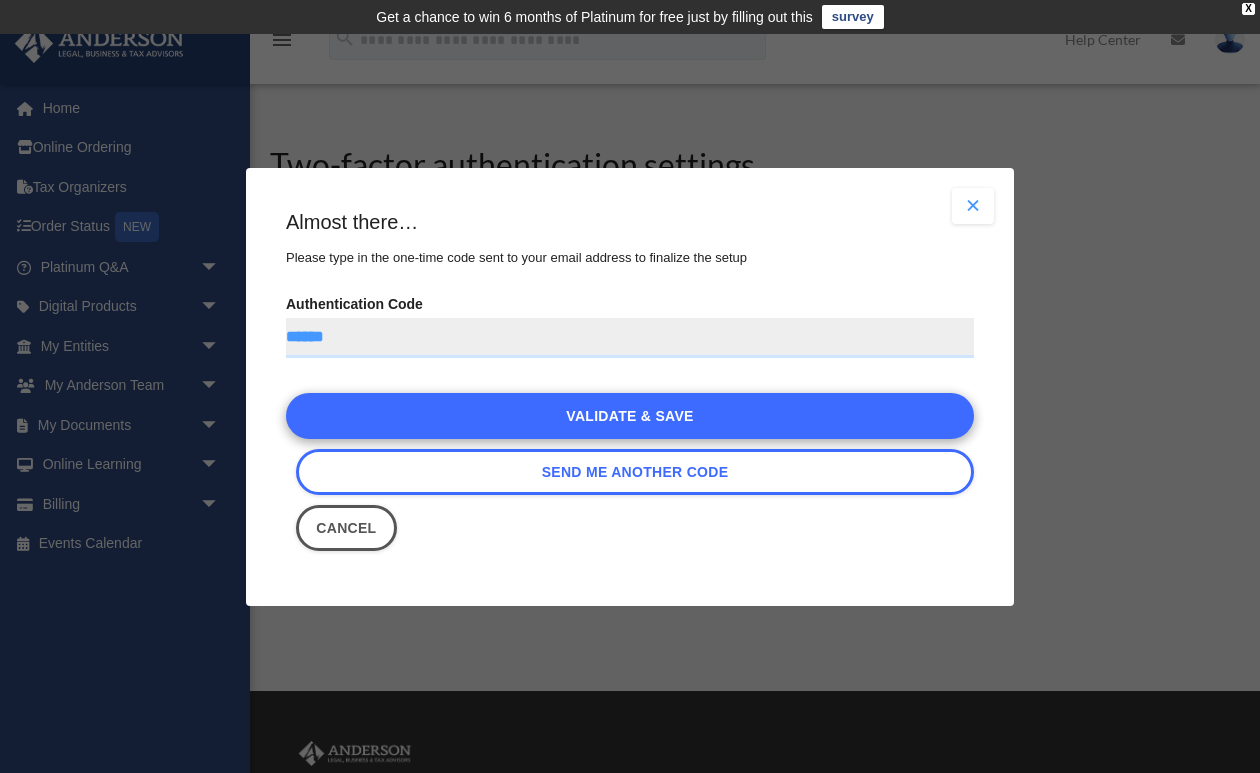 type on "******" 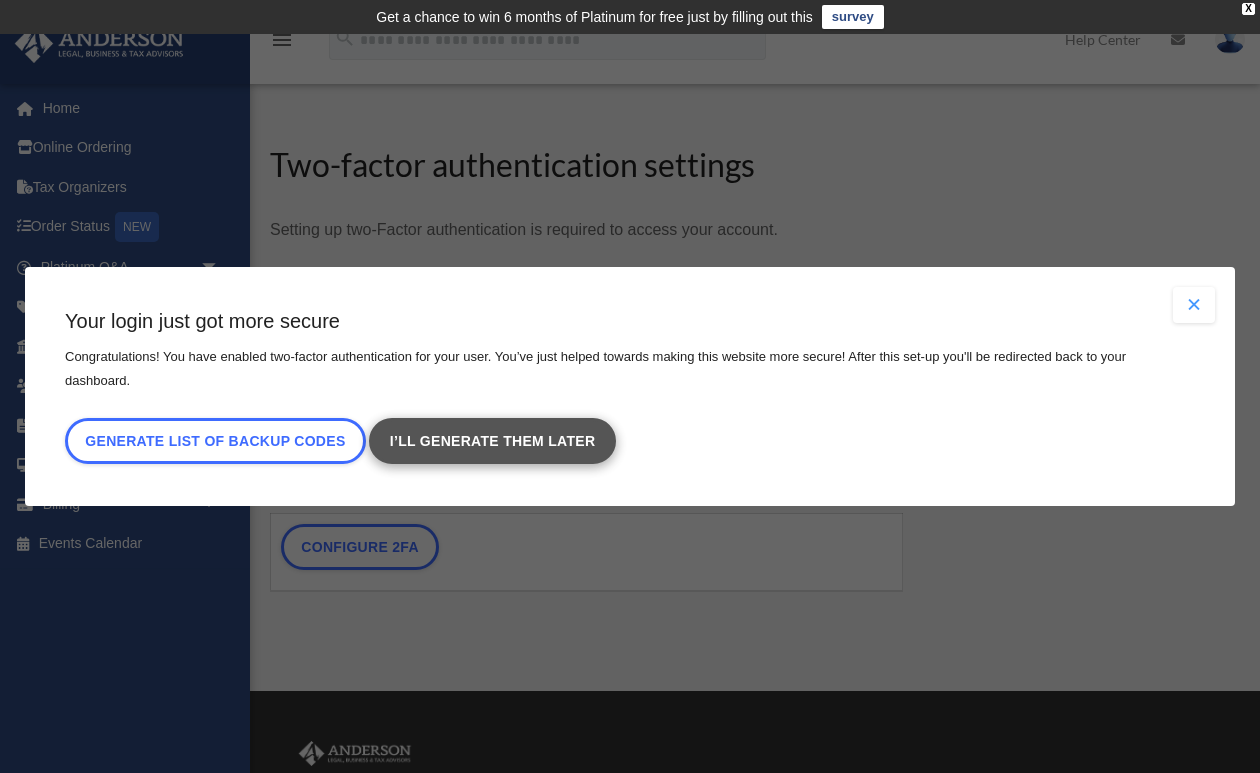 click on "I’ll generate them later" at bounding box center [493, 441] 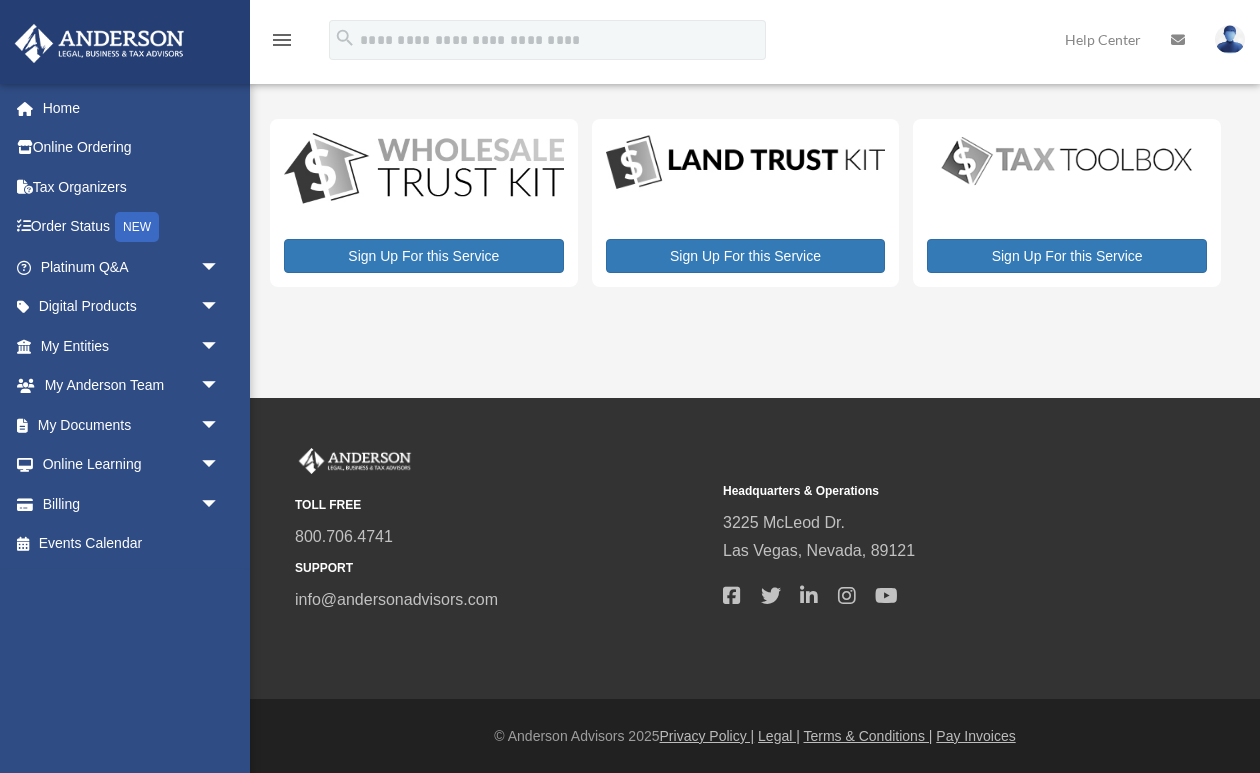 scroll, scrollTop: 0, scrollLeft: 0, axis: both 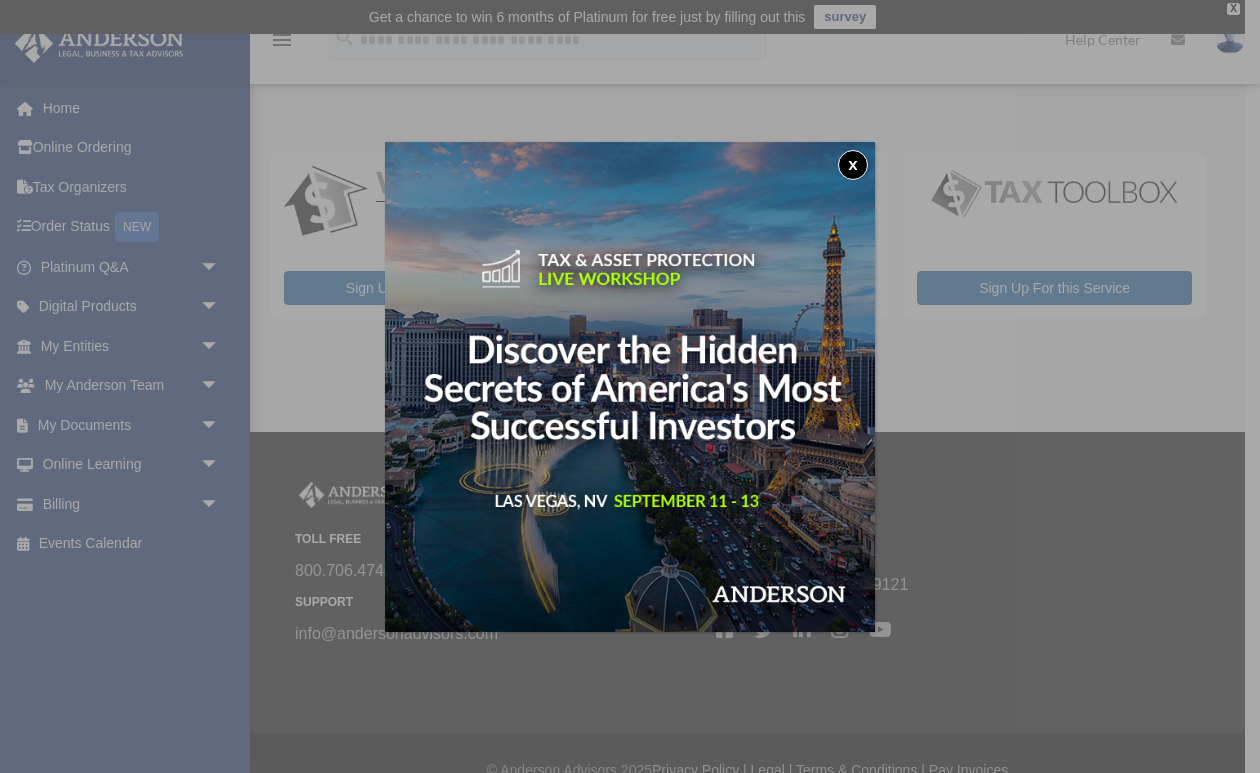 click on "x" at bounding box center [853, 165] 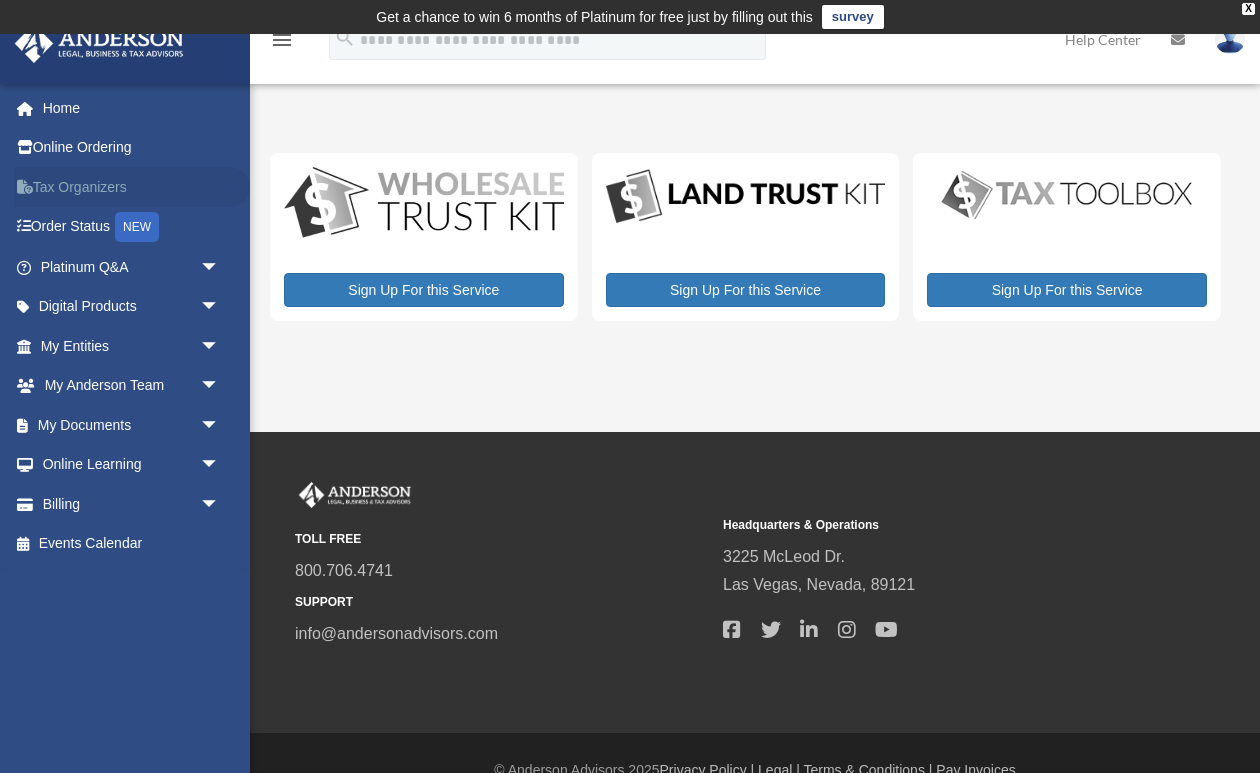 scroll, scrollTop: 0, scrollLeft: 0, axis: both 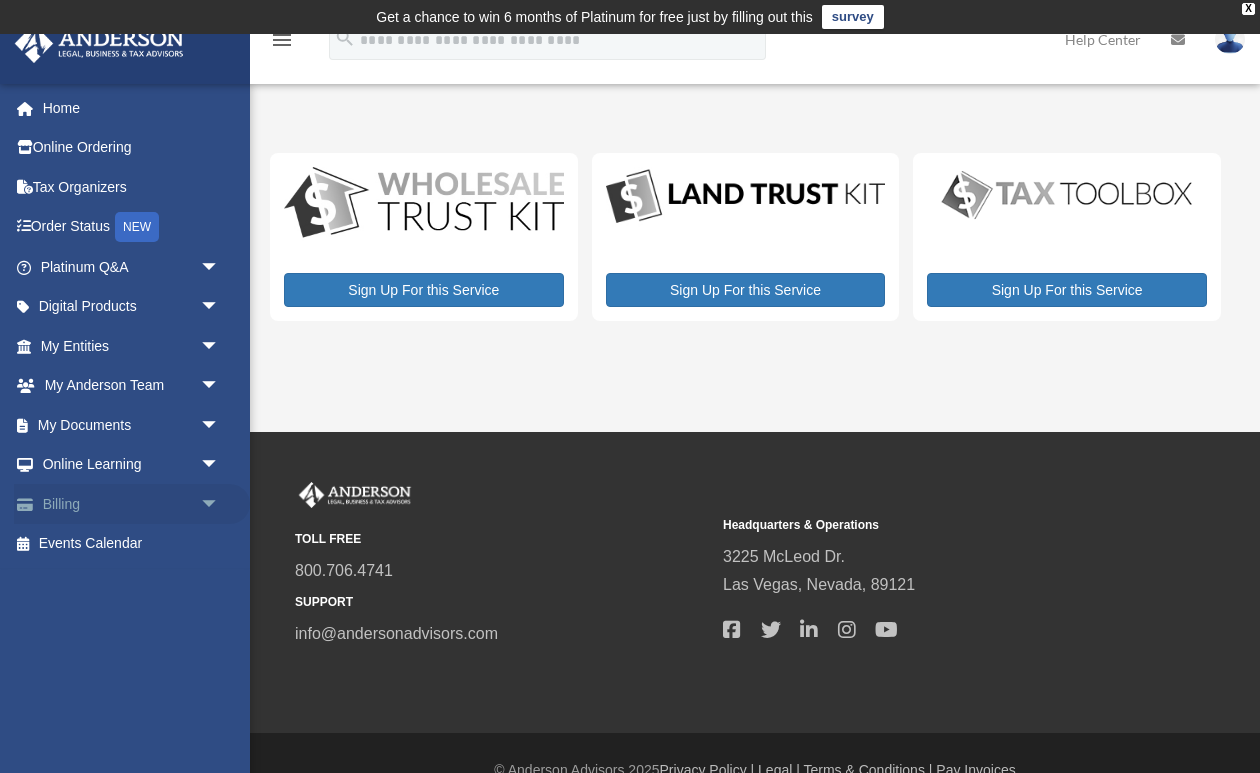 click on "Billing arrow_drop_down" at bounding box center [132, 504] 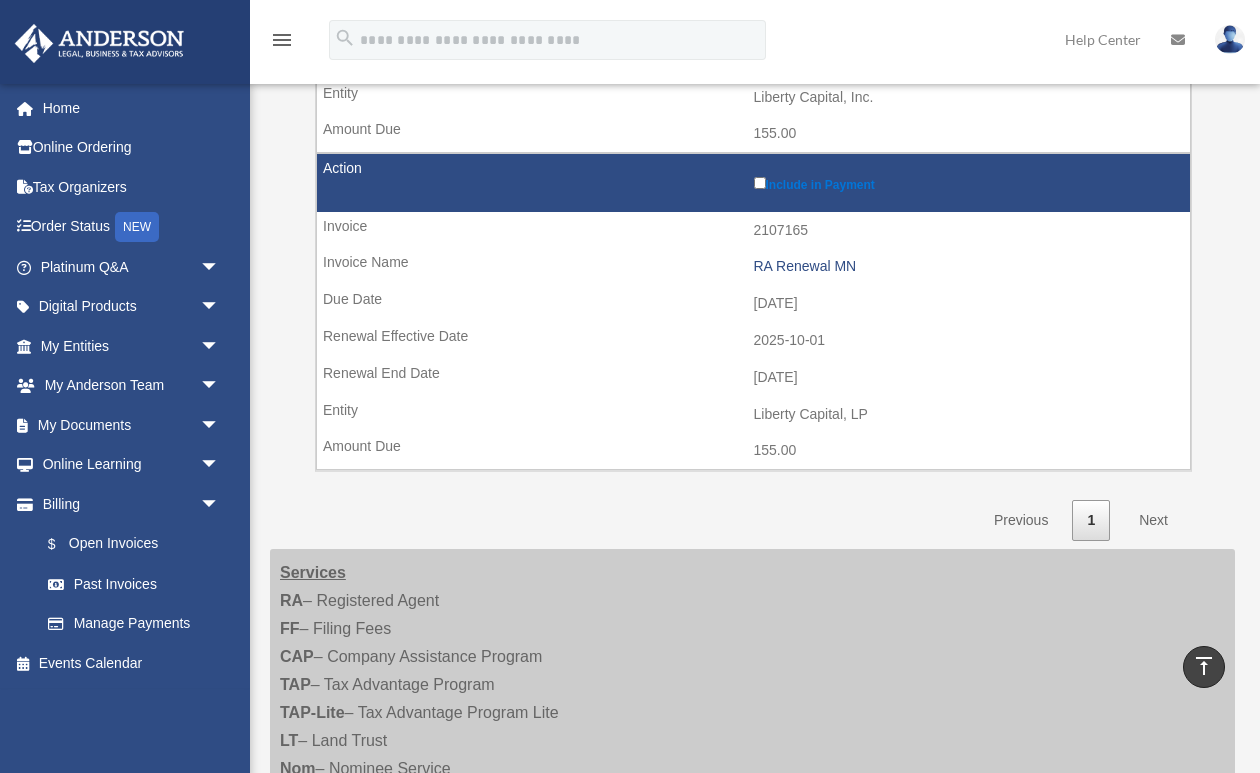 scroll, scrollTop: 595, scrollLeft: 0, axis: vertical 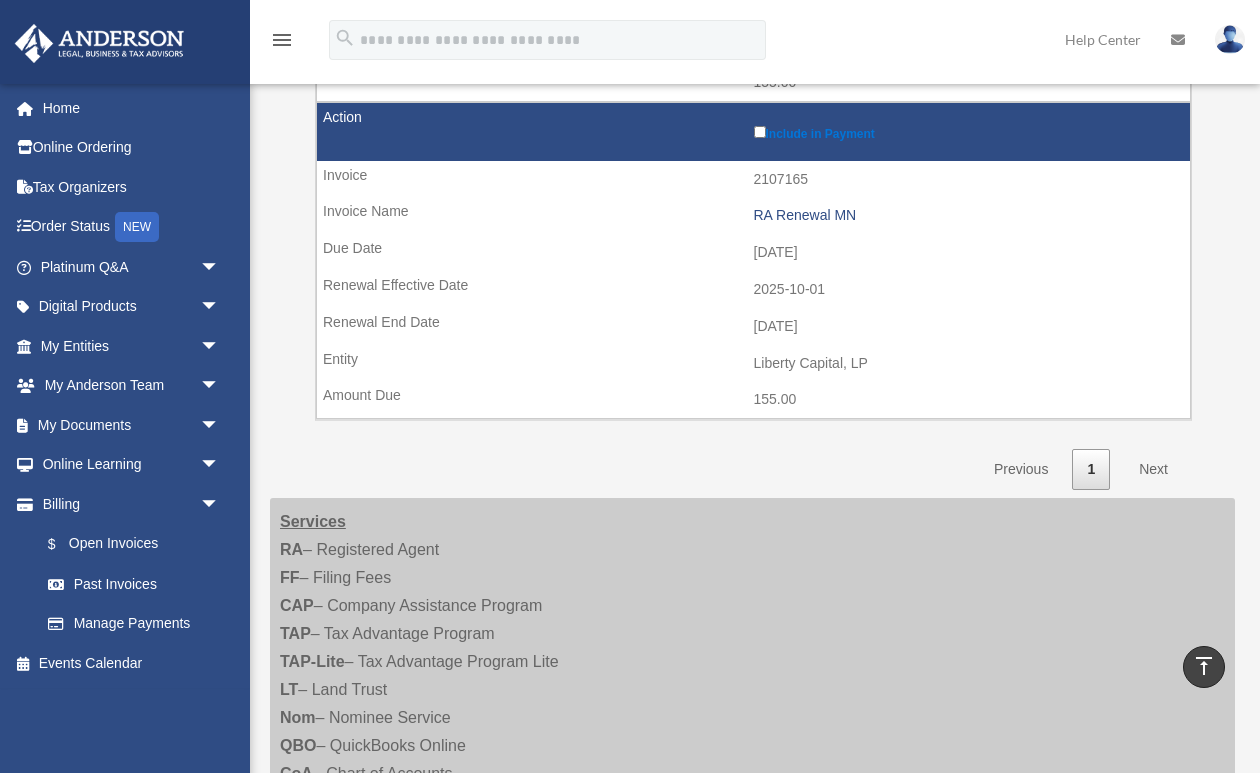 click on "Next" at bounding box center (1153, 469) 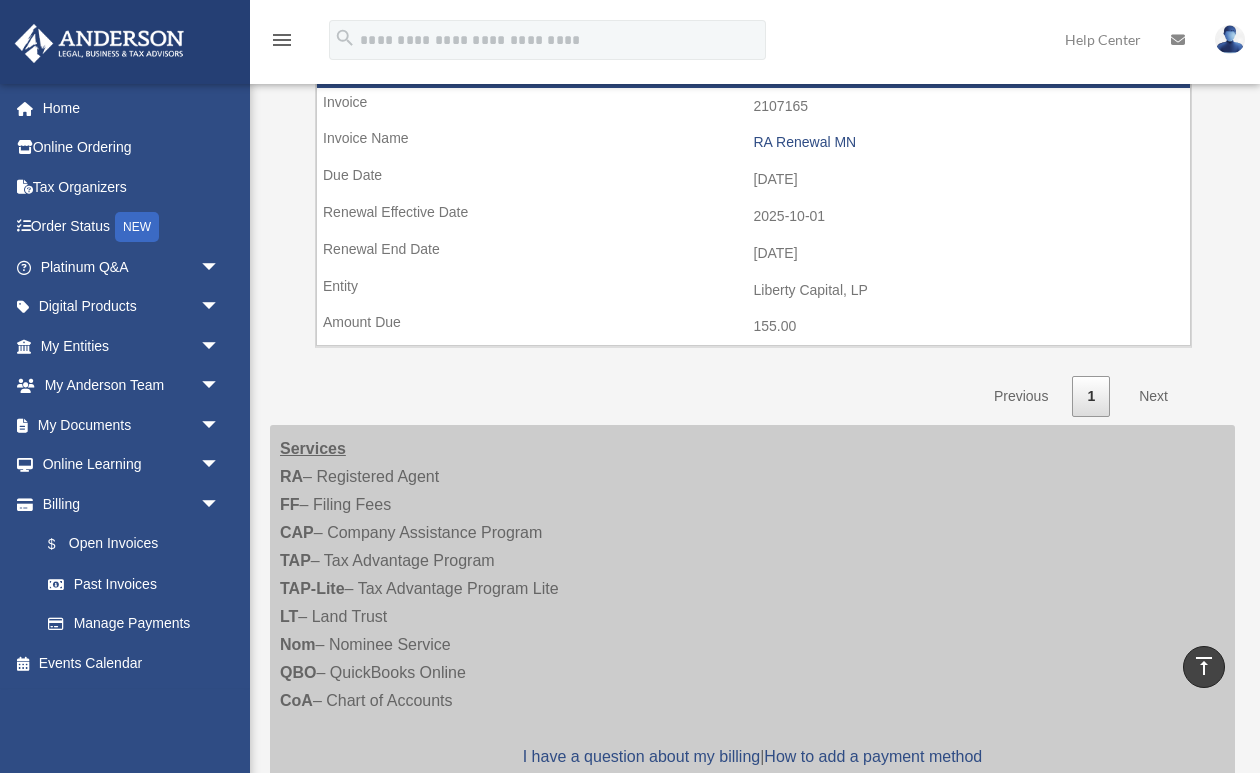 scroll, scrollTop: 445, scrollLeft: 0, axis: vertical 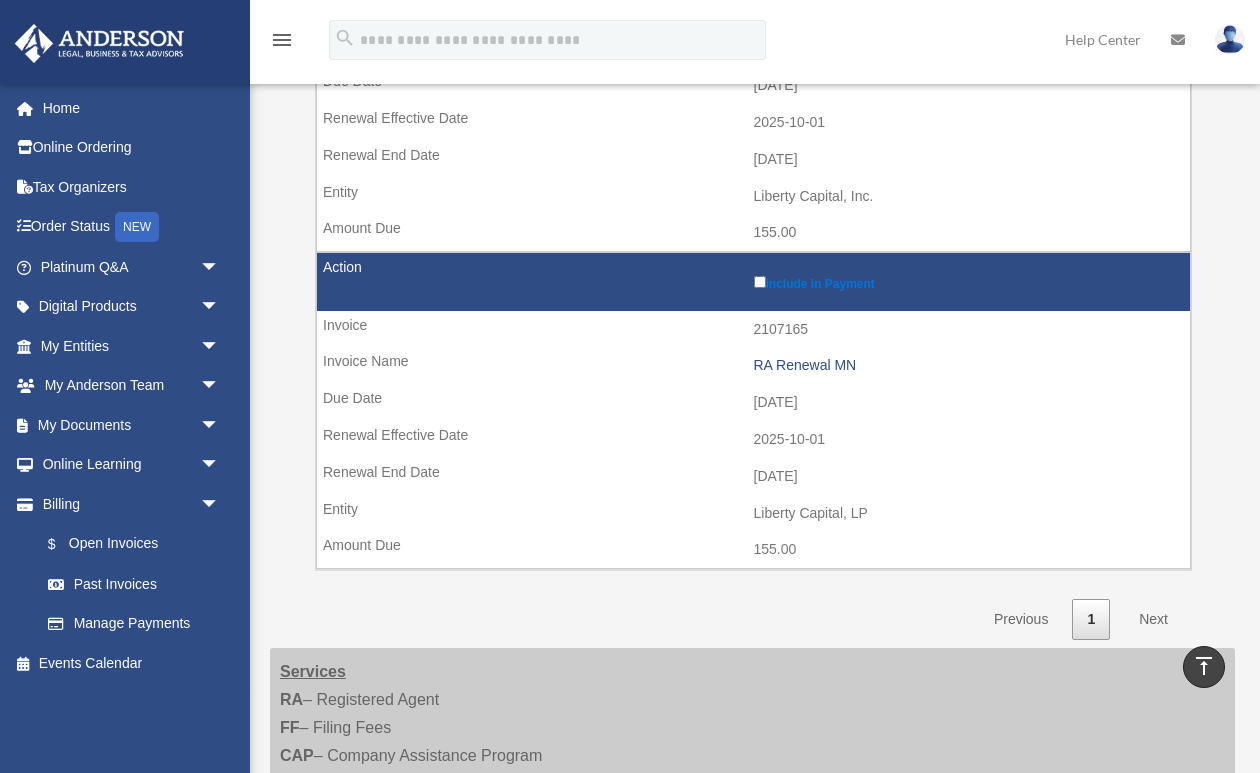 click on "Next" at bounding box center [1153, 619] 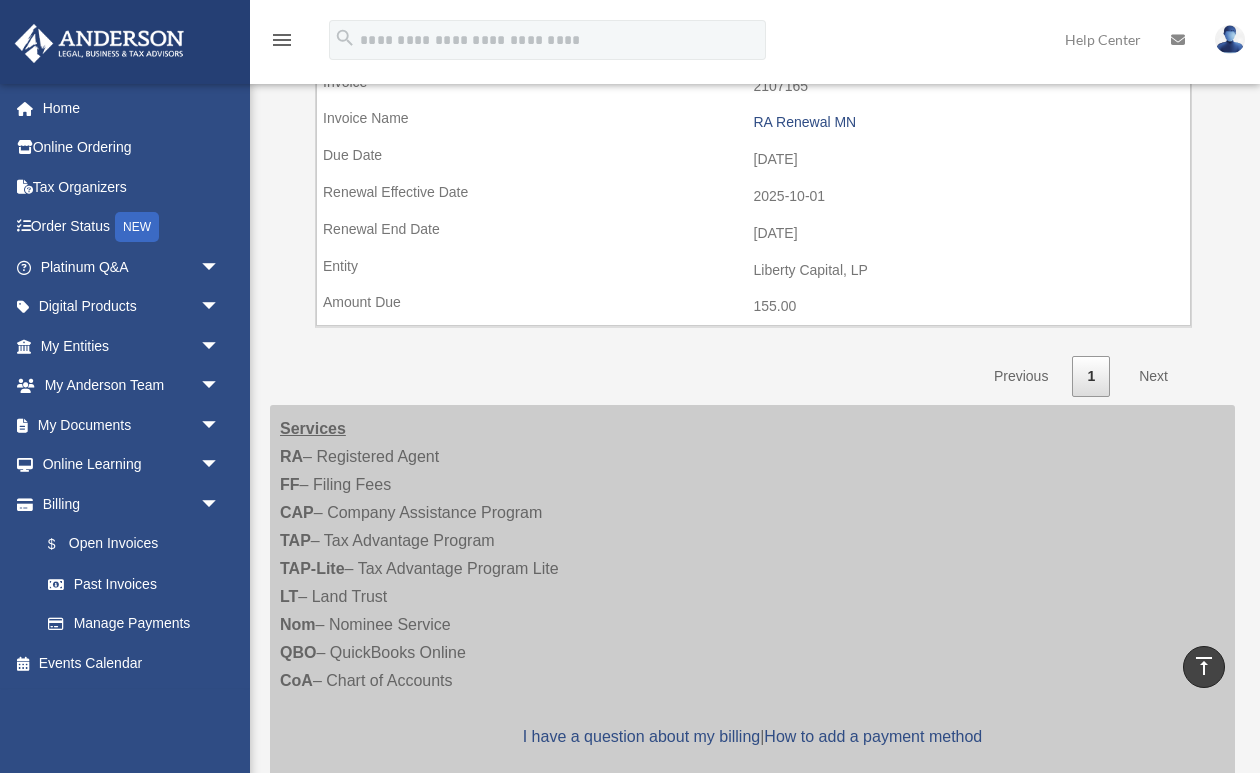 scroll, scrollTop: 674, scrollLeft: 0, axis: vertical 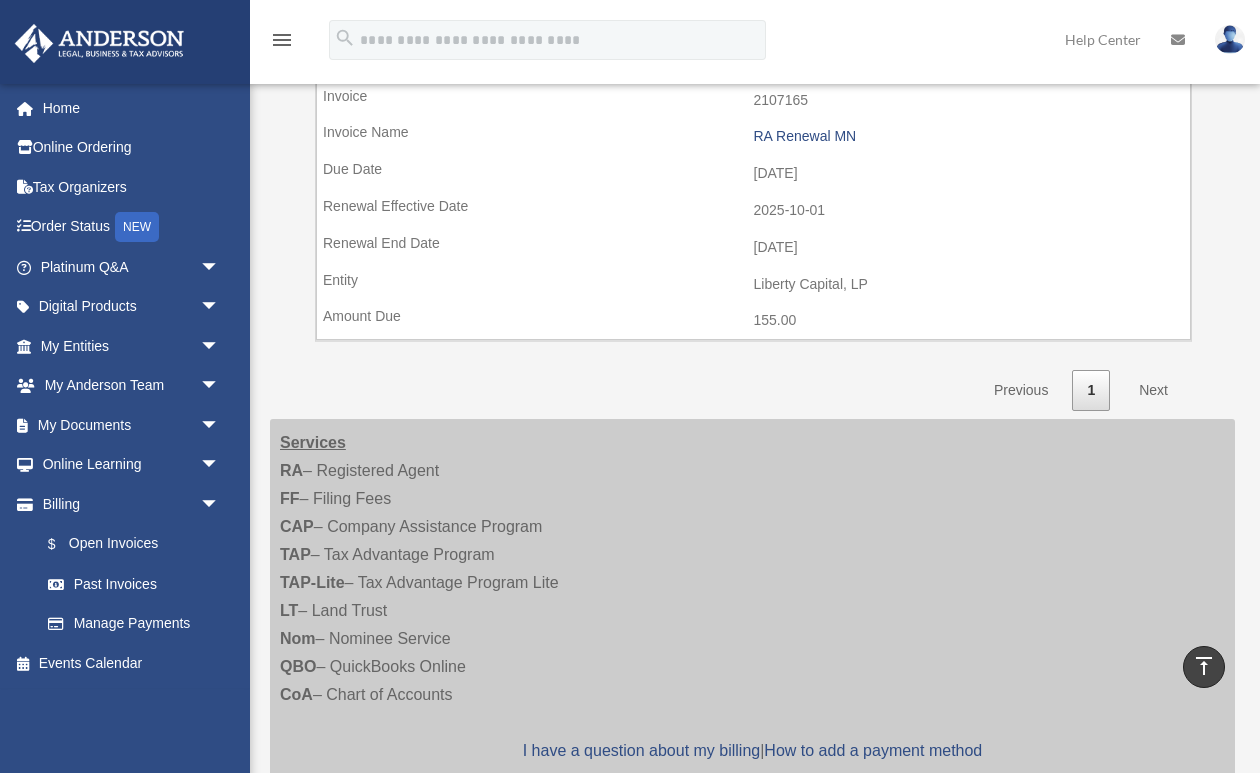 click on "Next" at bounding box center (1153, 390) 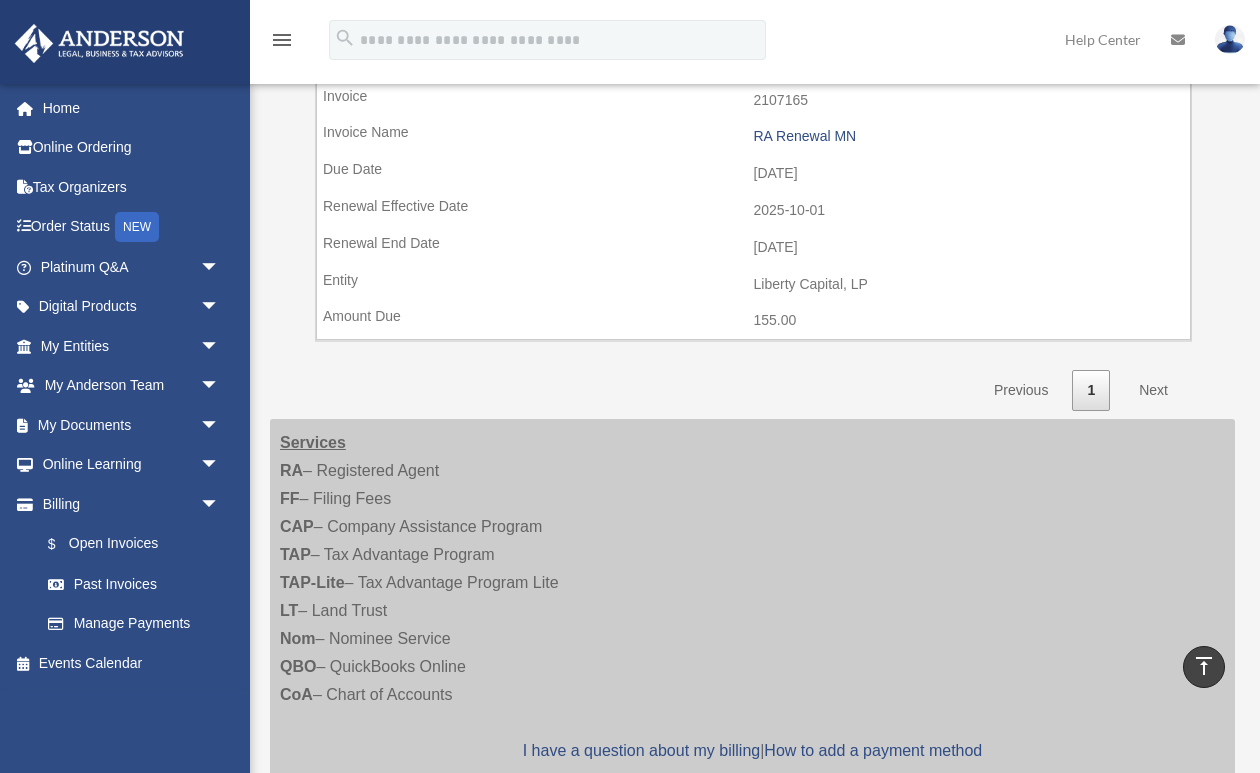 click on "Previous" at bounding box center [1021, 390] 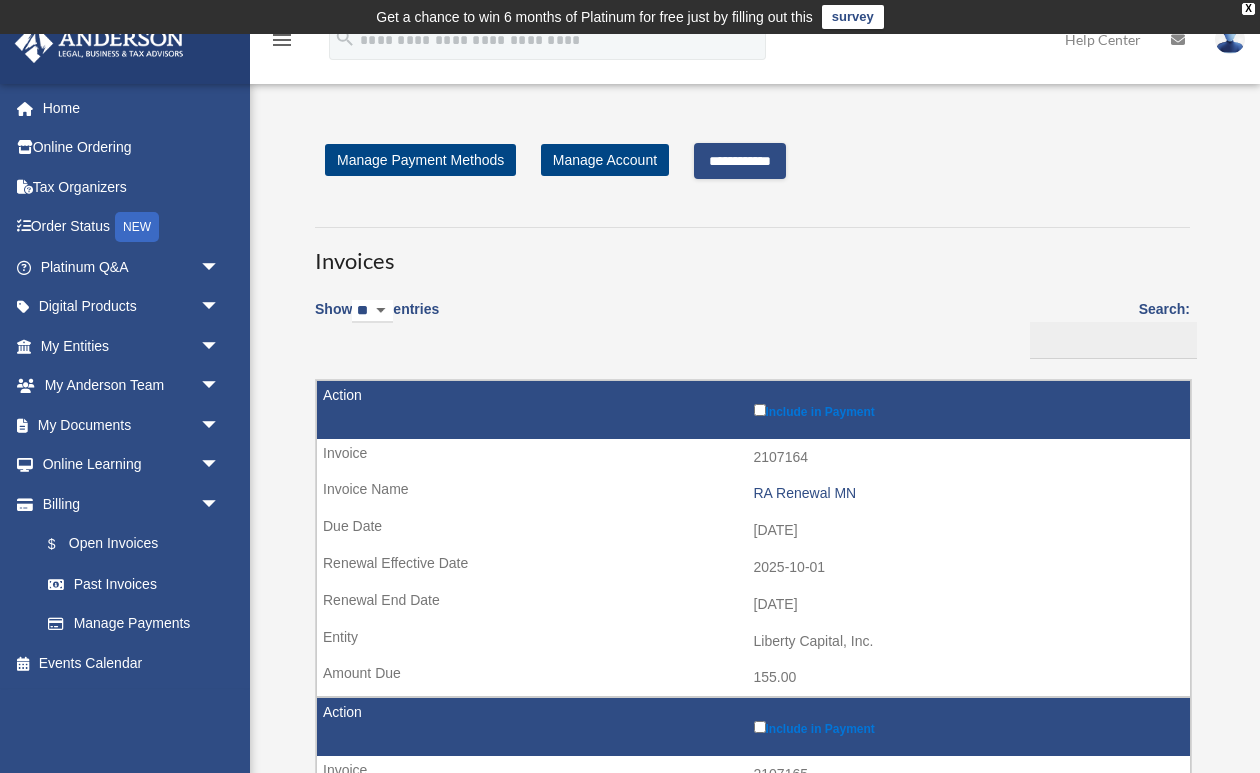scroll, scrollTop: 0, scrollLeft: 0, axis: both 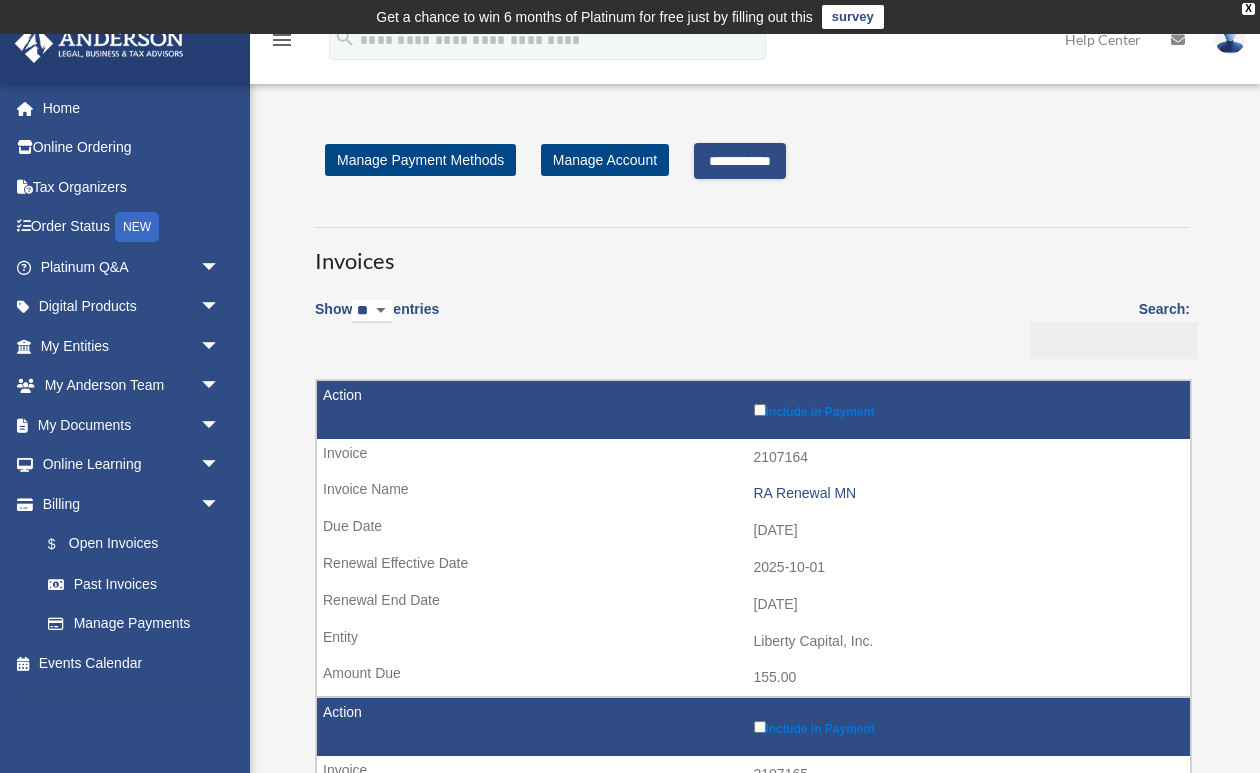 click on "Search:" at bounding box center (1113, 341) 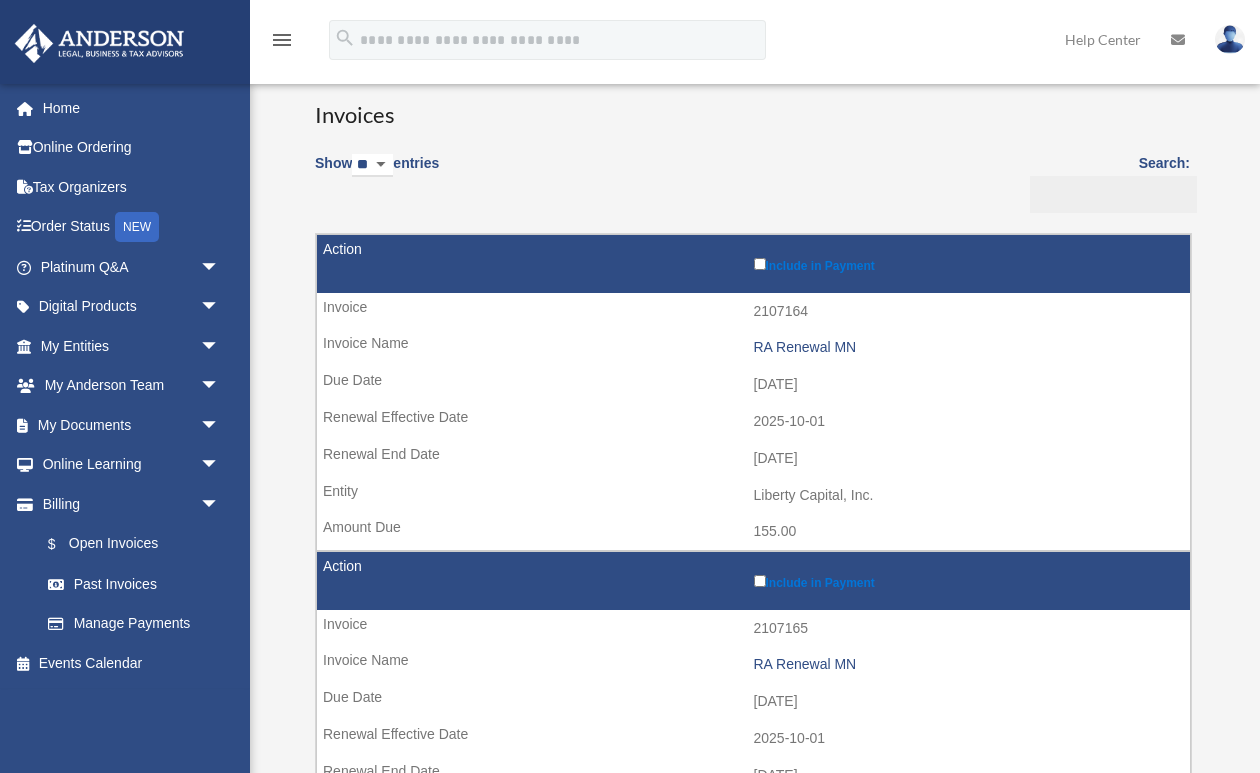 scroll, scrollTop: 145, scrollLeft: 0, axis: vertical 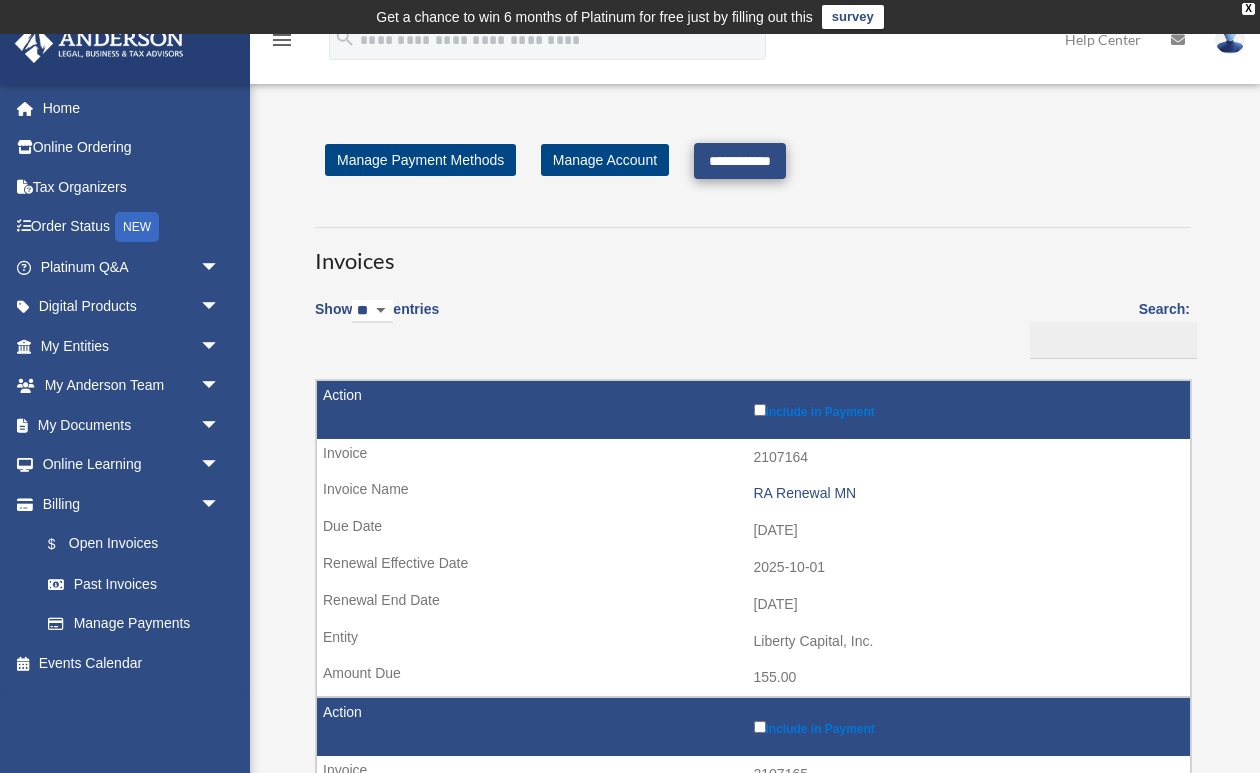 click on "**********" at bounding box center (740, 161) 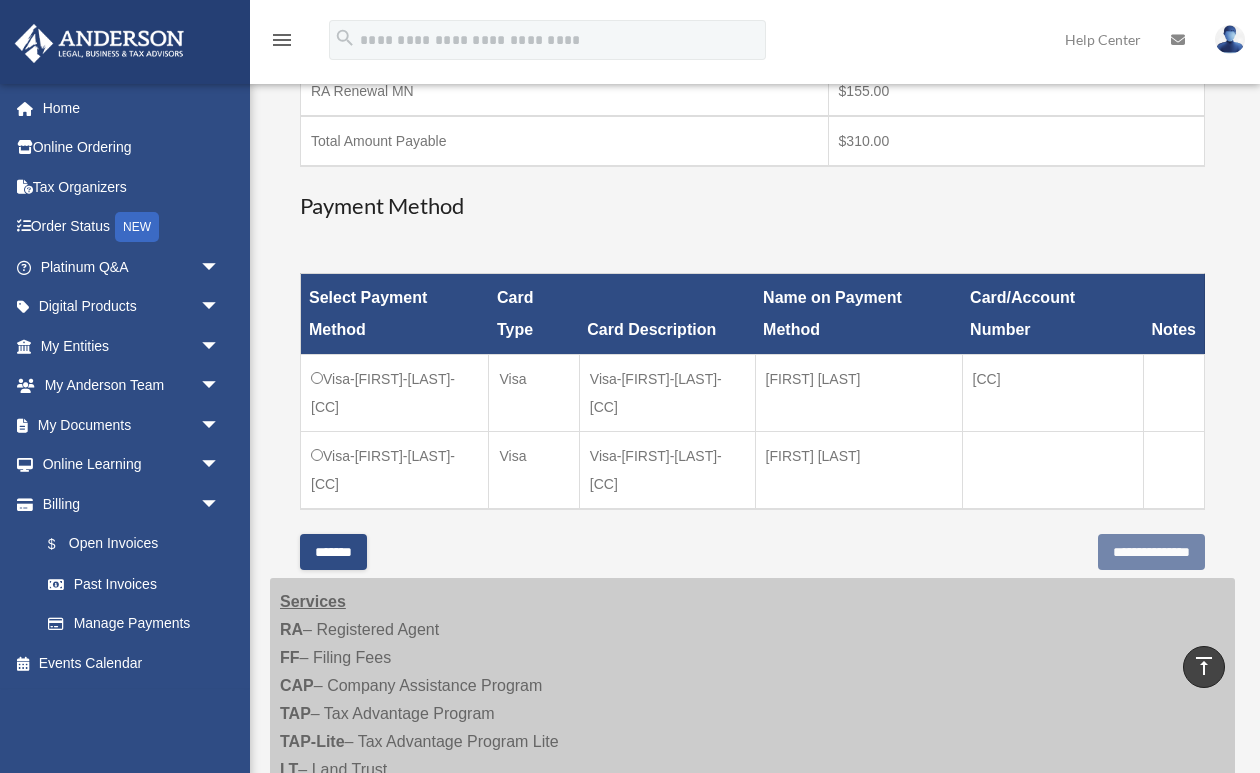 scroll, scrollTop: 475, scrollLeft: 0, axis: vertical 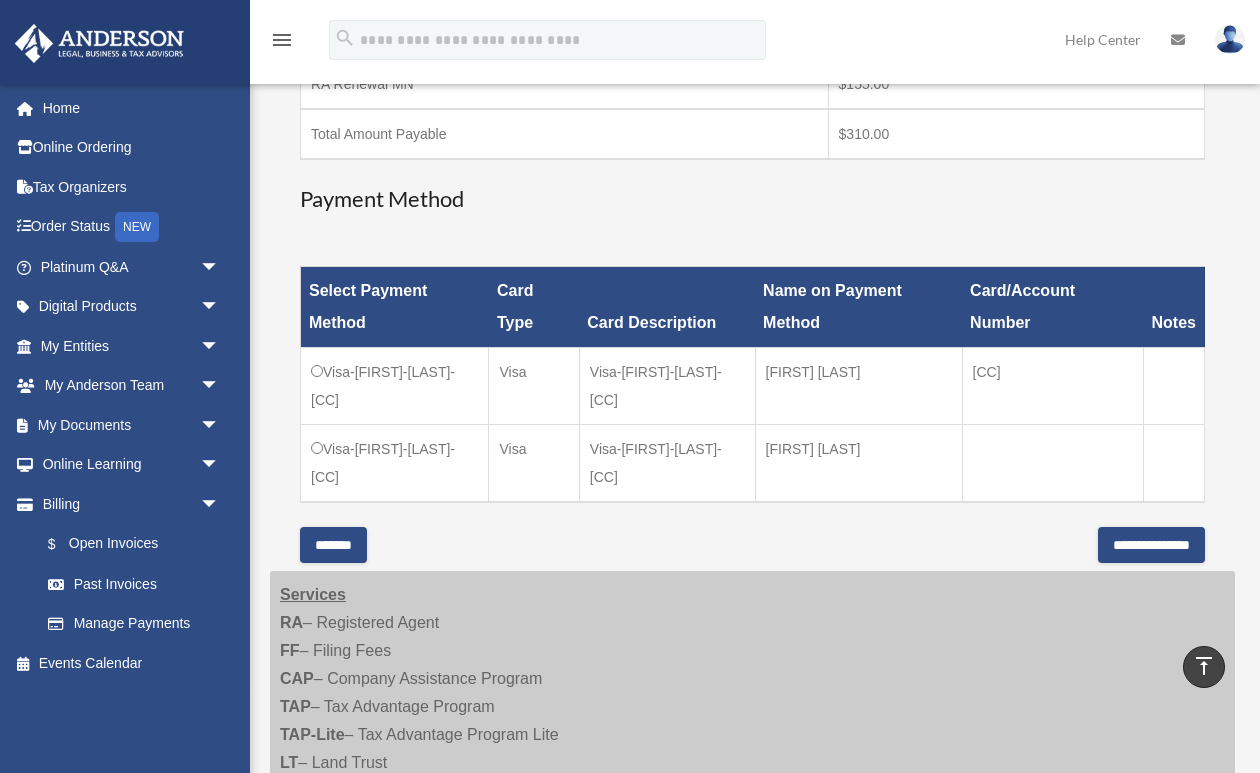 click at bounding box center [1052, 464] 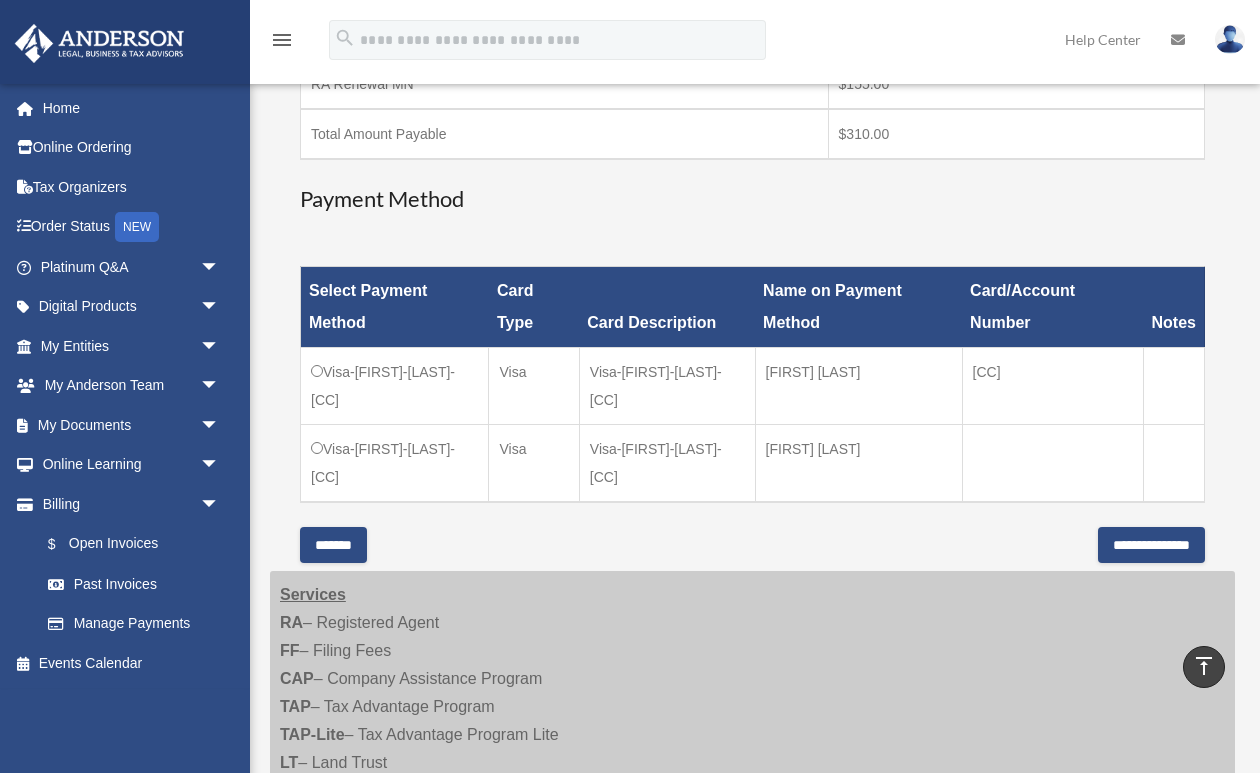 scroll, scrollTop: 475, scrollLeft: 0, axis: vertical 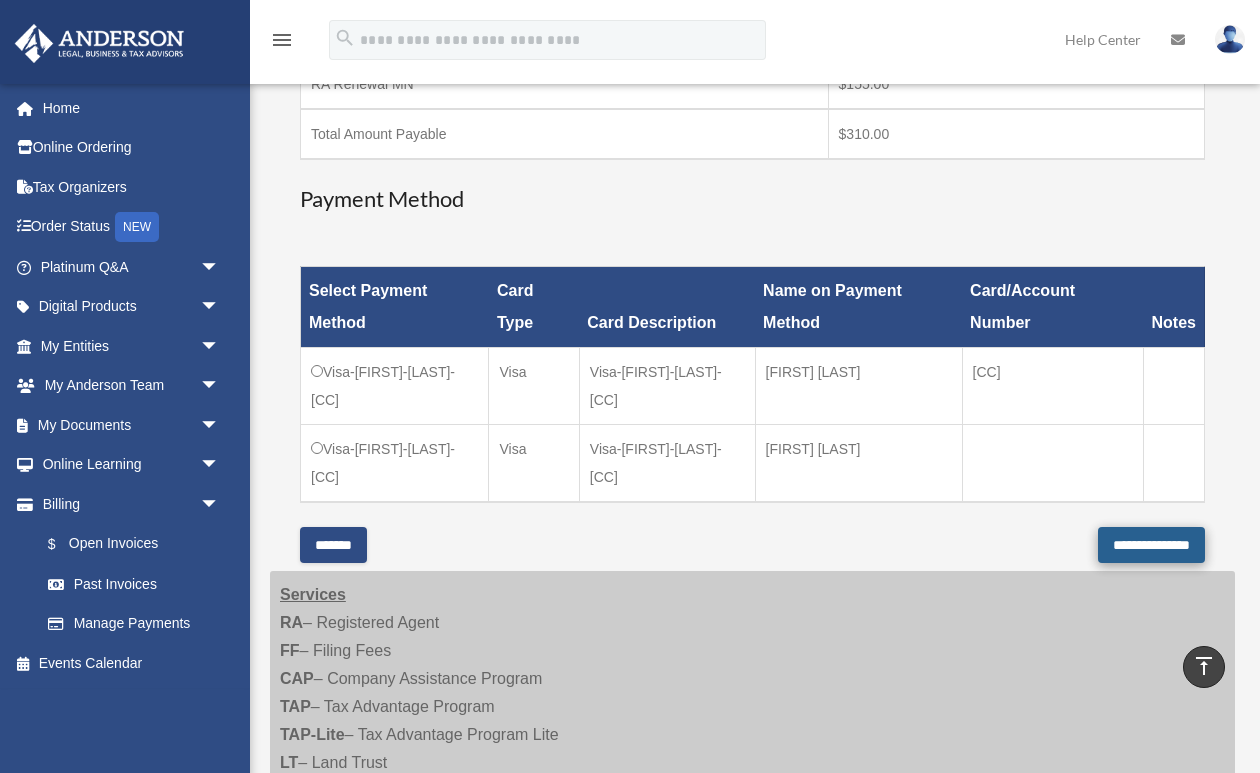 click on "**********" at bounding box center (1151, 545) 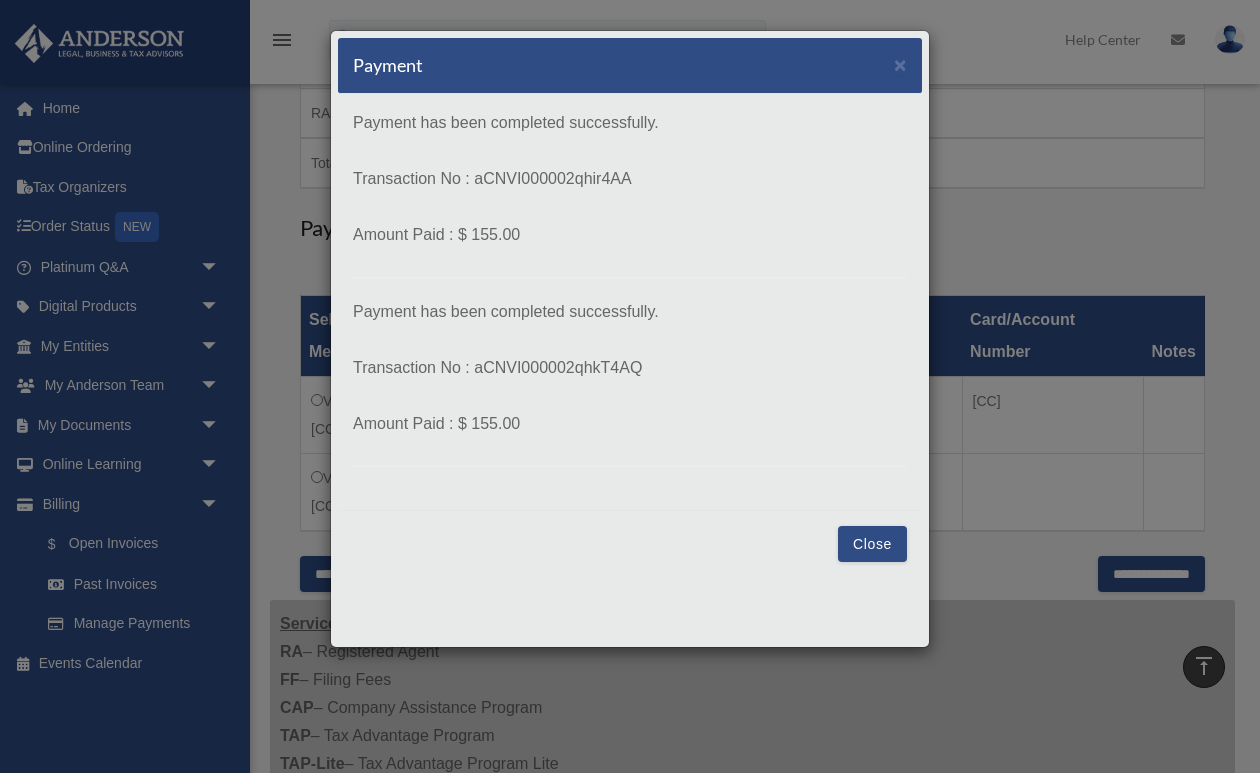 scroll, scrollTop: 449, scrollLeft: 0, axis: vertical 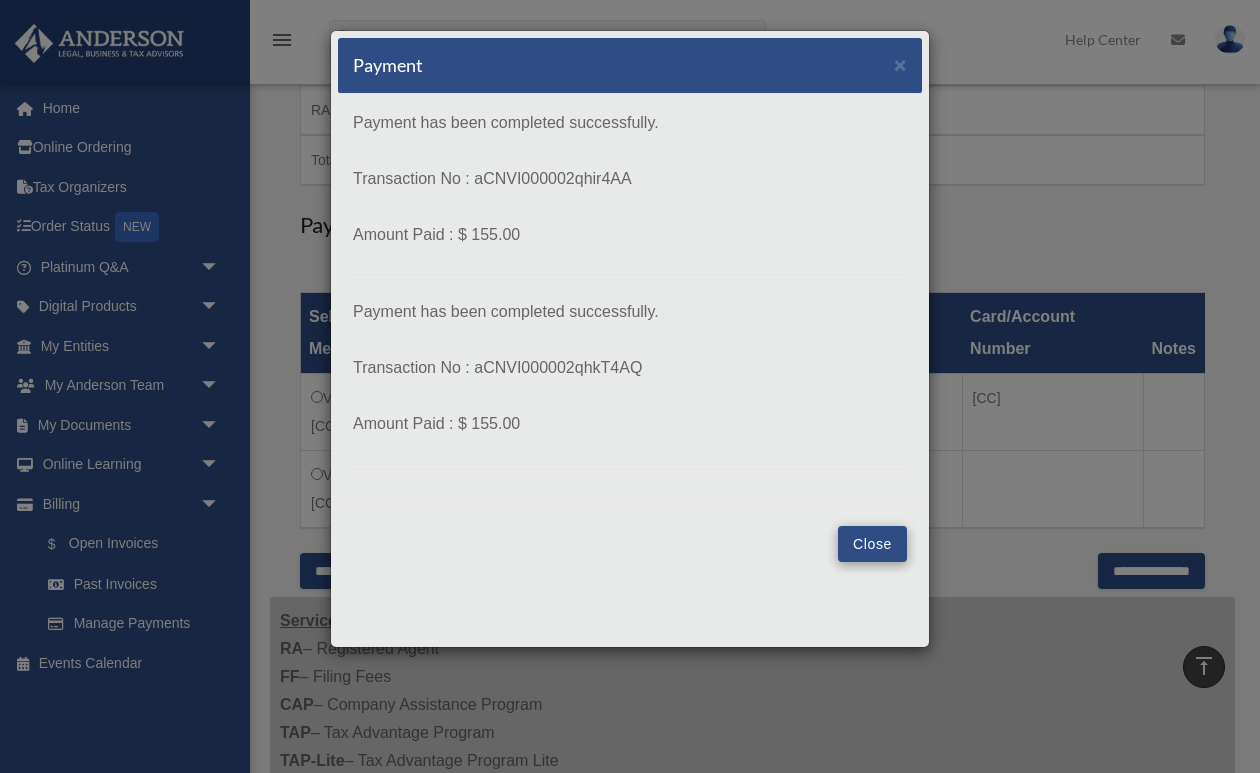 click on "Close" at bounding box center (872, 544) 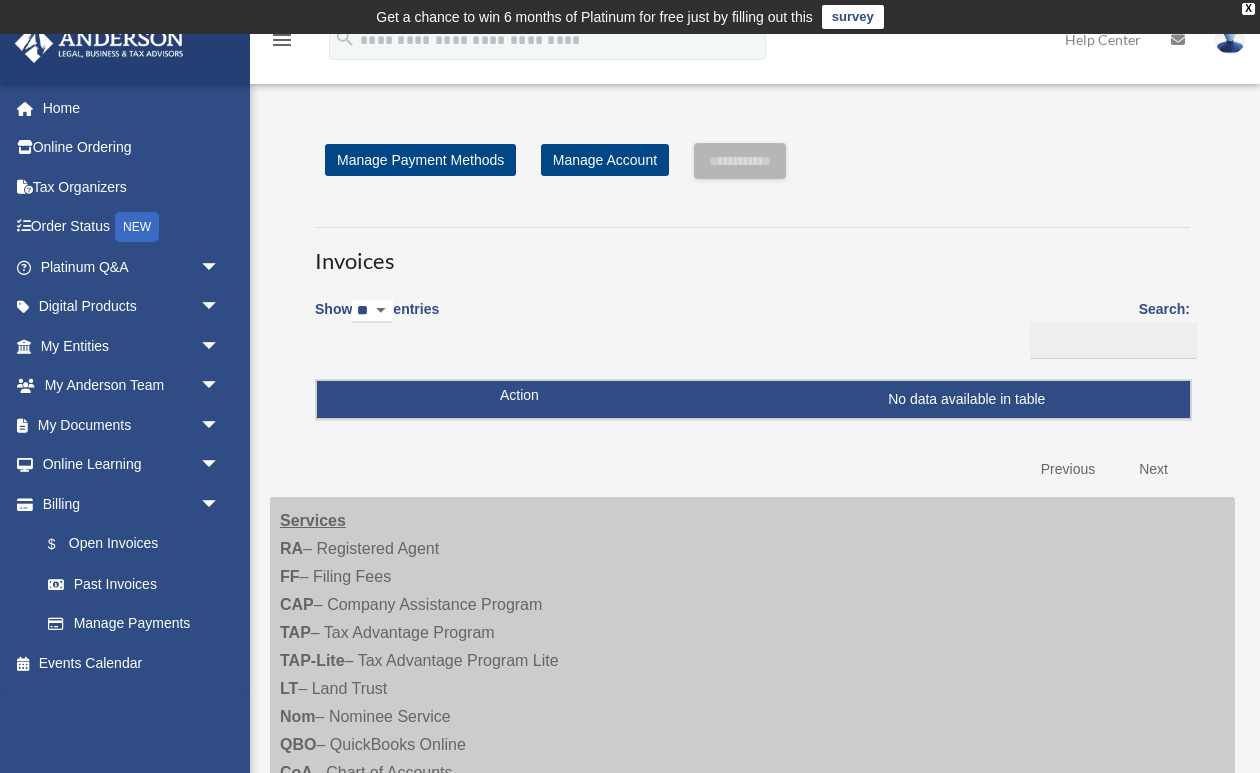 scroll, scrollTop: 0, scrollLeft: 0, axis: both 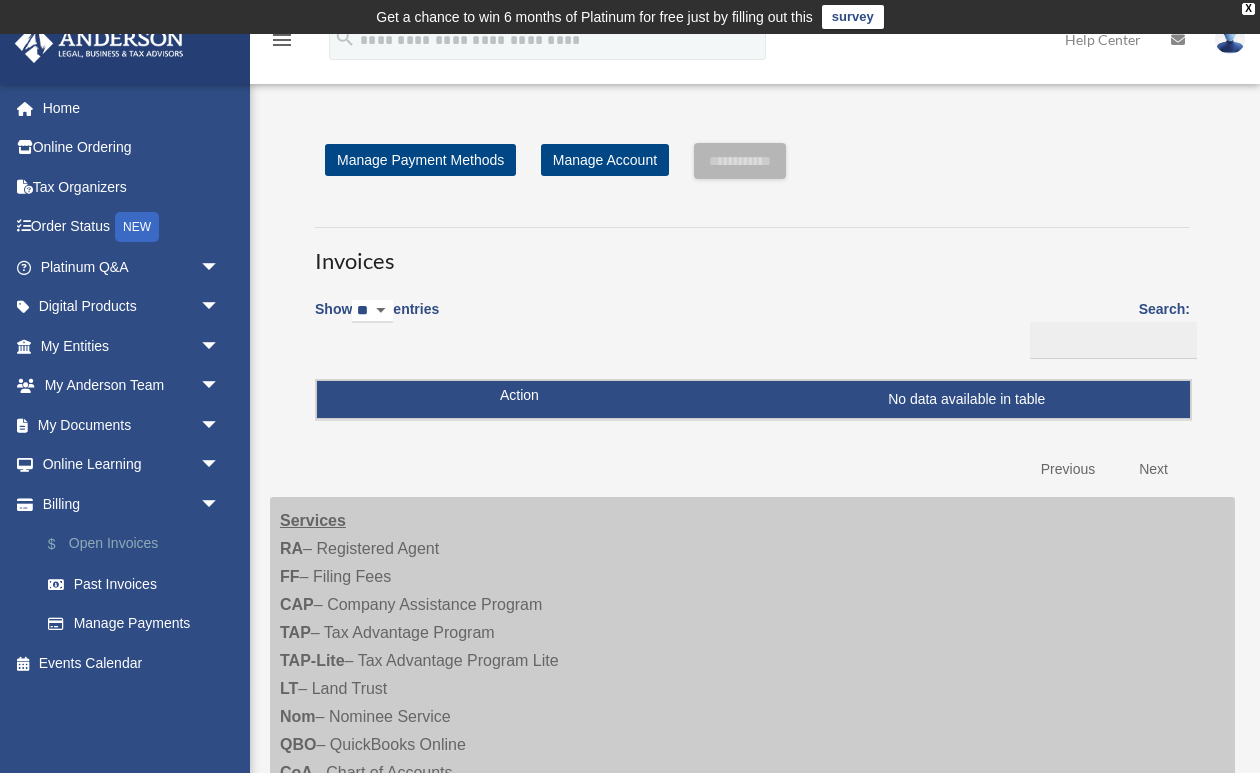 click on "$ Open Invoices" at bounding box center (139, 544) 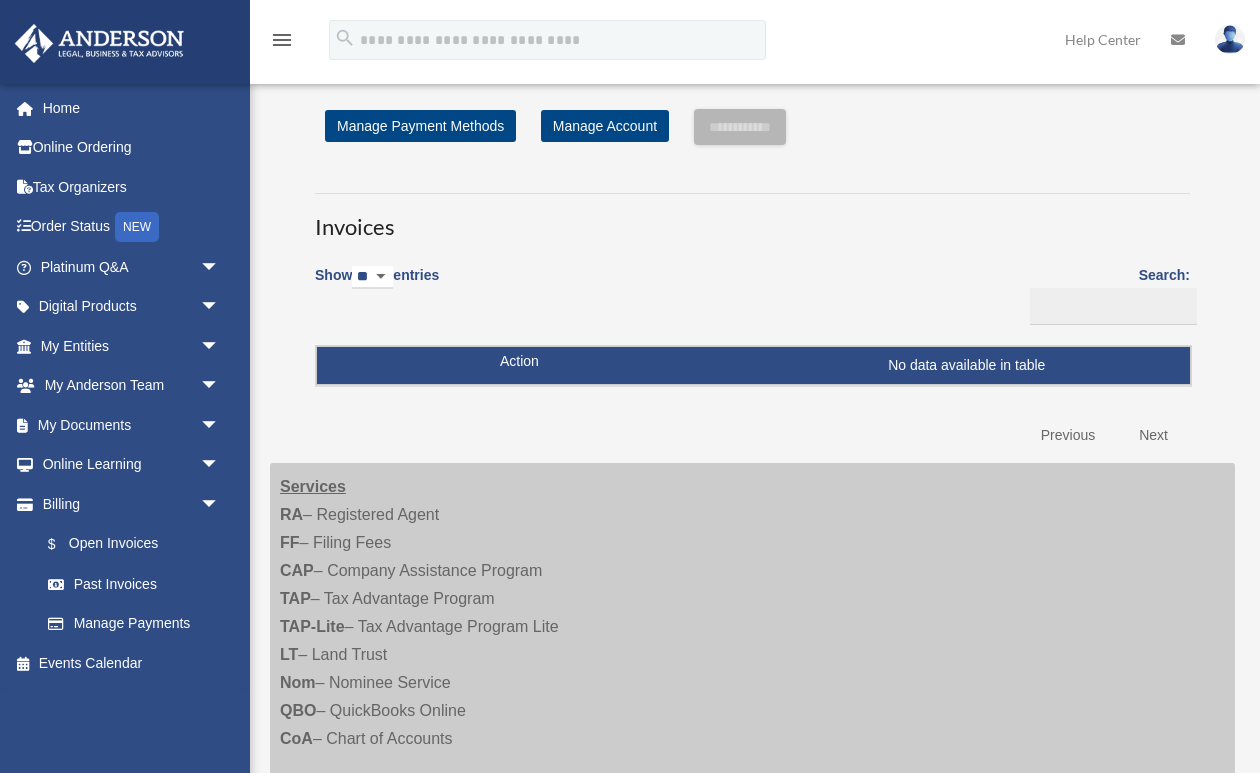scroll, scrollTop: 0, scrollLeft: 0, axis: both 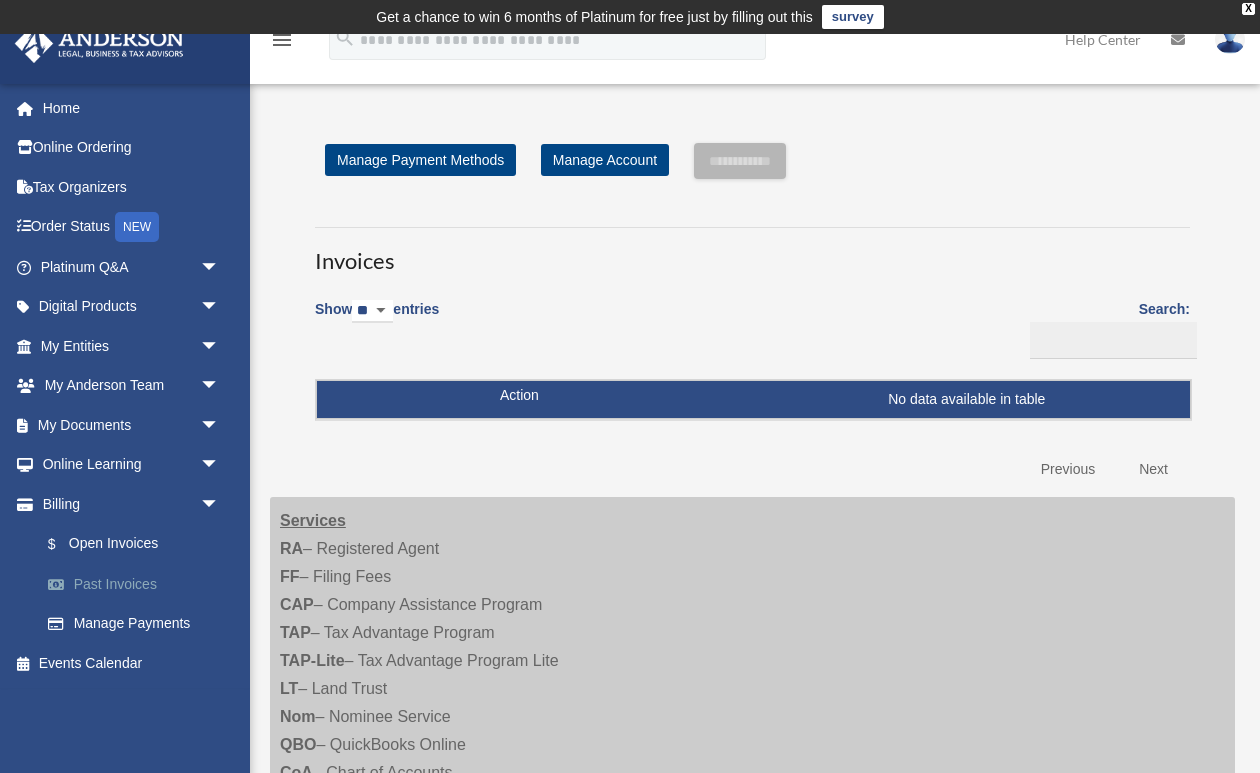 click on "Past Invoices" at bounding box center [139, 584] 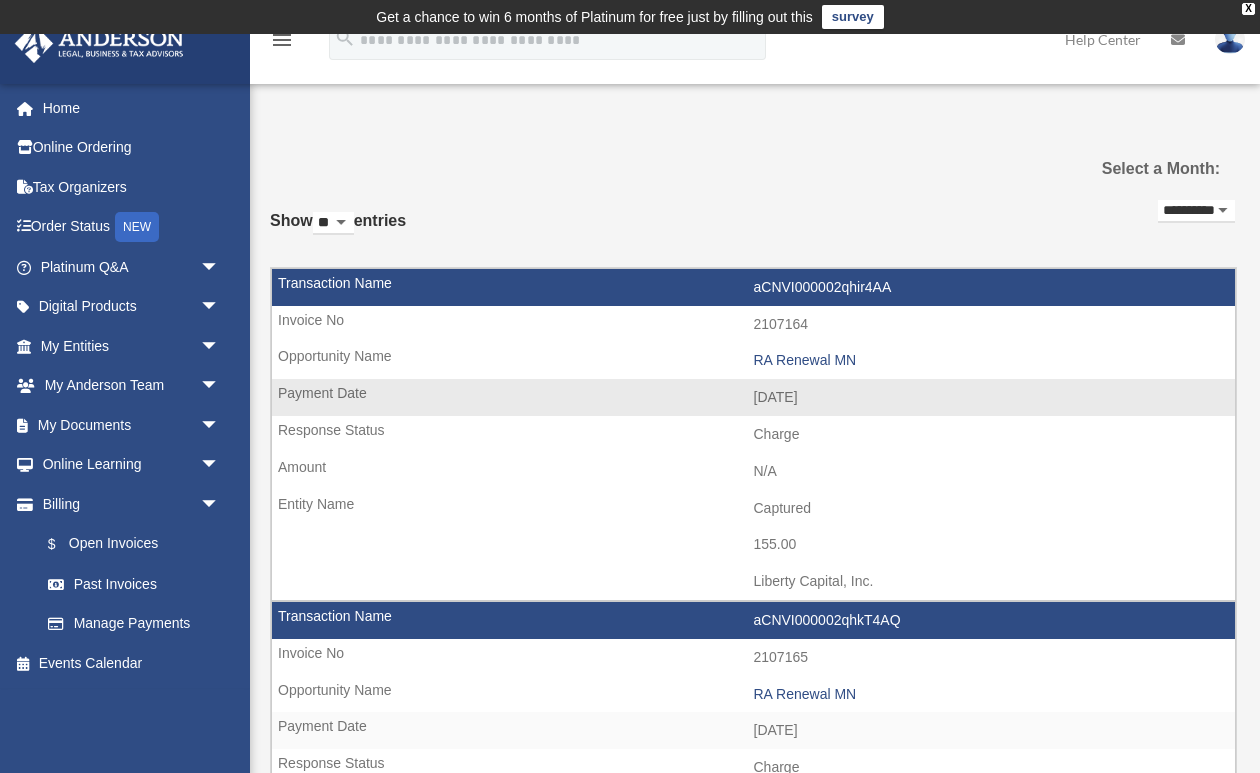 scroll, scrollTop: 0, scrollLeft: 0, axis: both 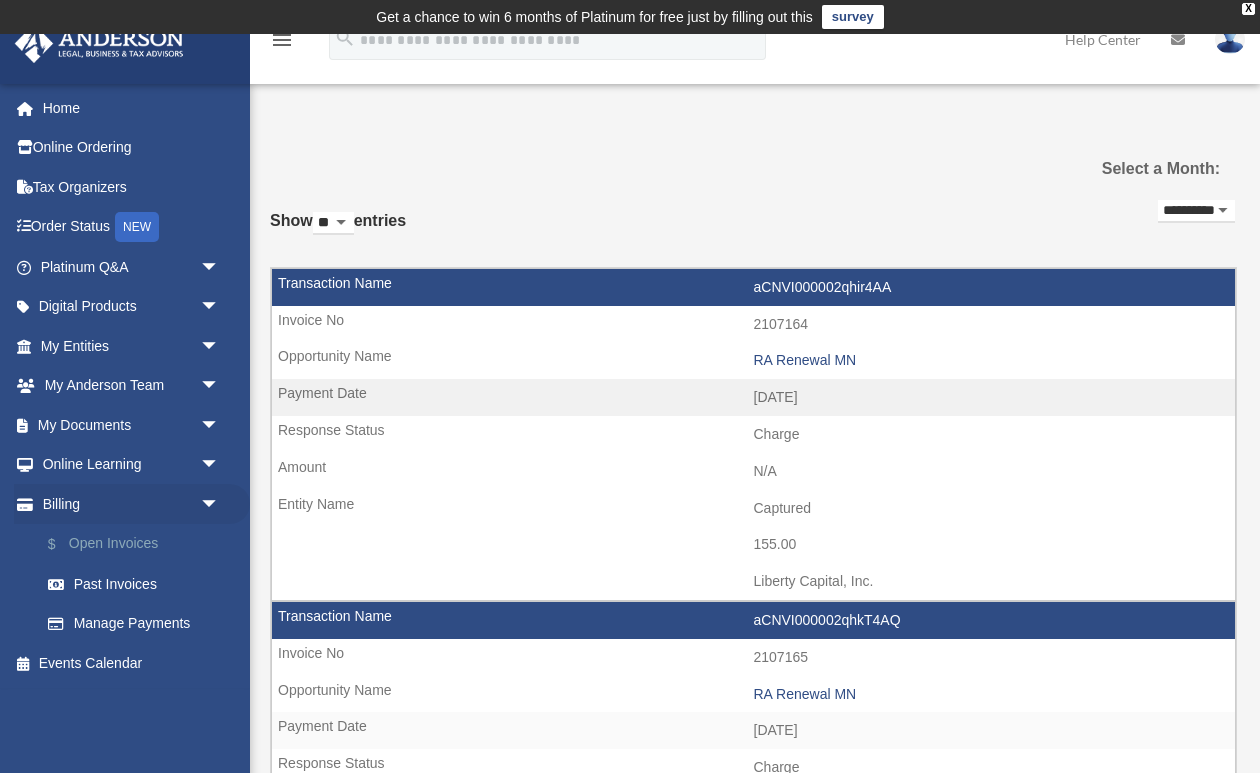 click on "$ Open Invoices" at bounding box center (139, 544) 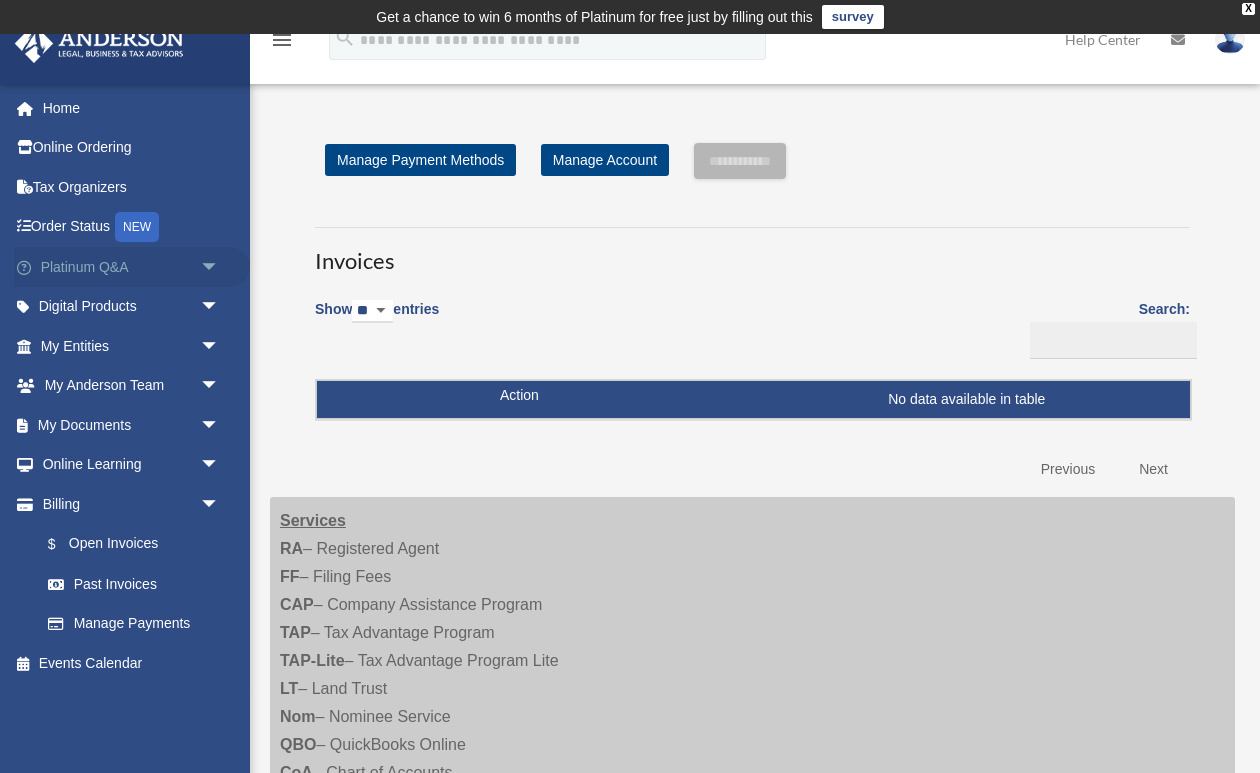 scroll, scrollTop: 0, scrollLeft: 0, axis: both 